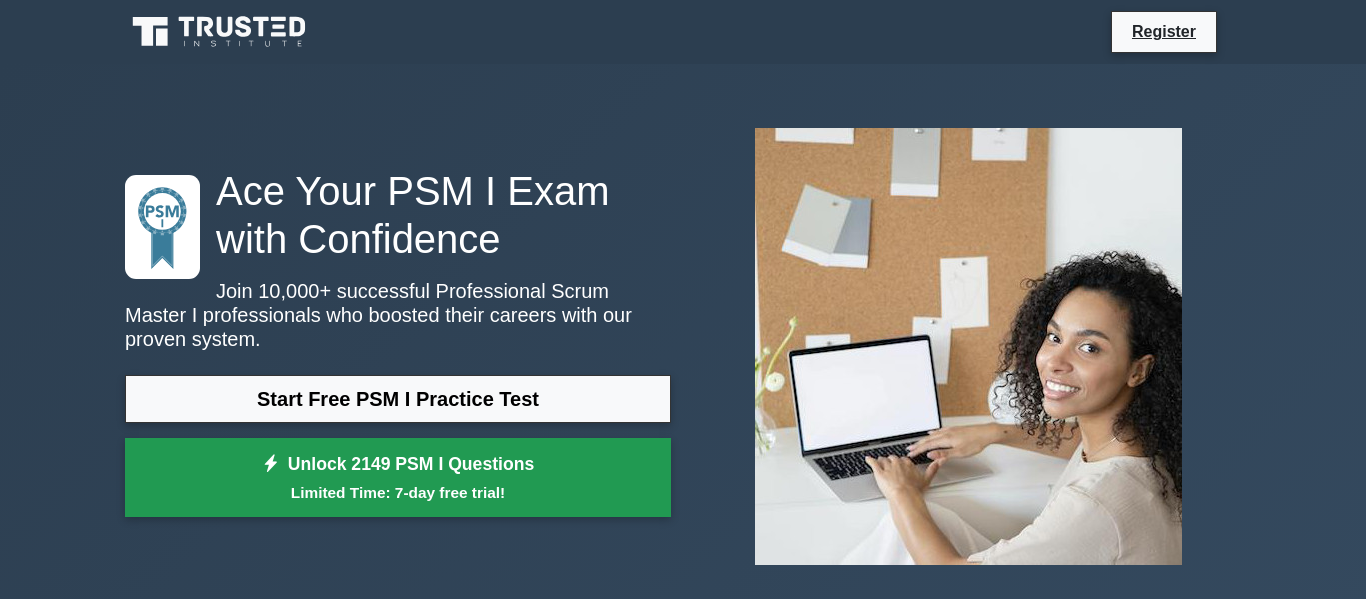 scroll, scrollTop: 0, scrollLeft: 0, axis: both 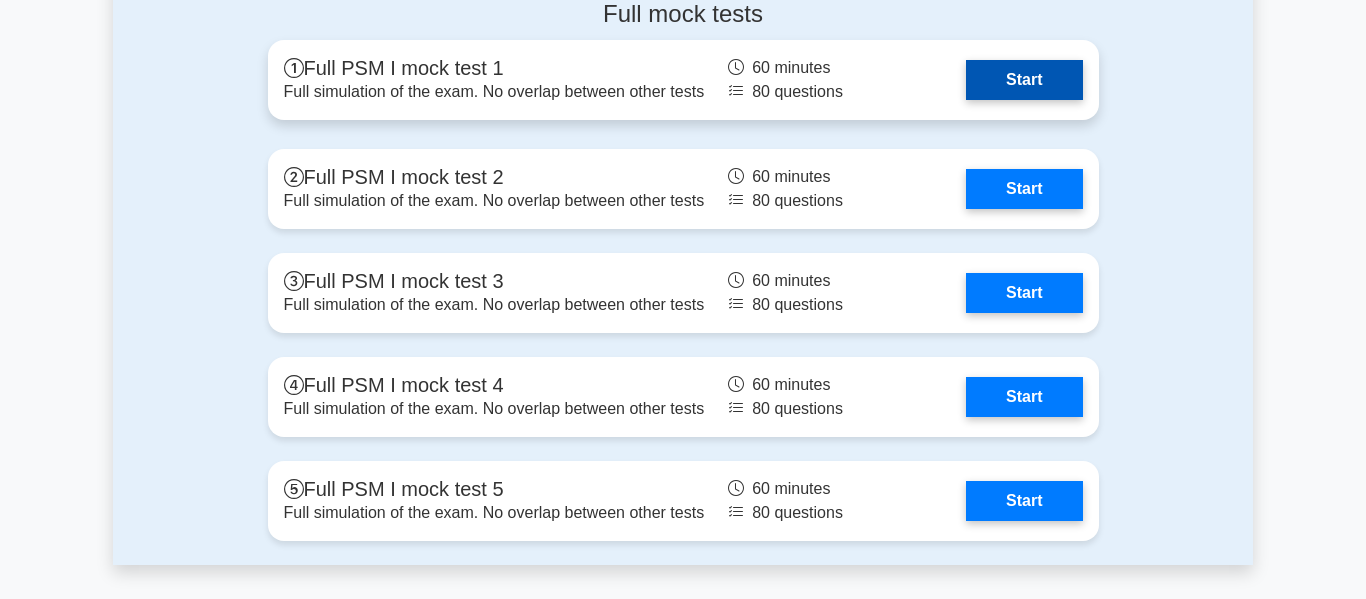 click on "Start" at bounding box center (1024, 80) 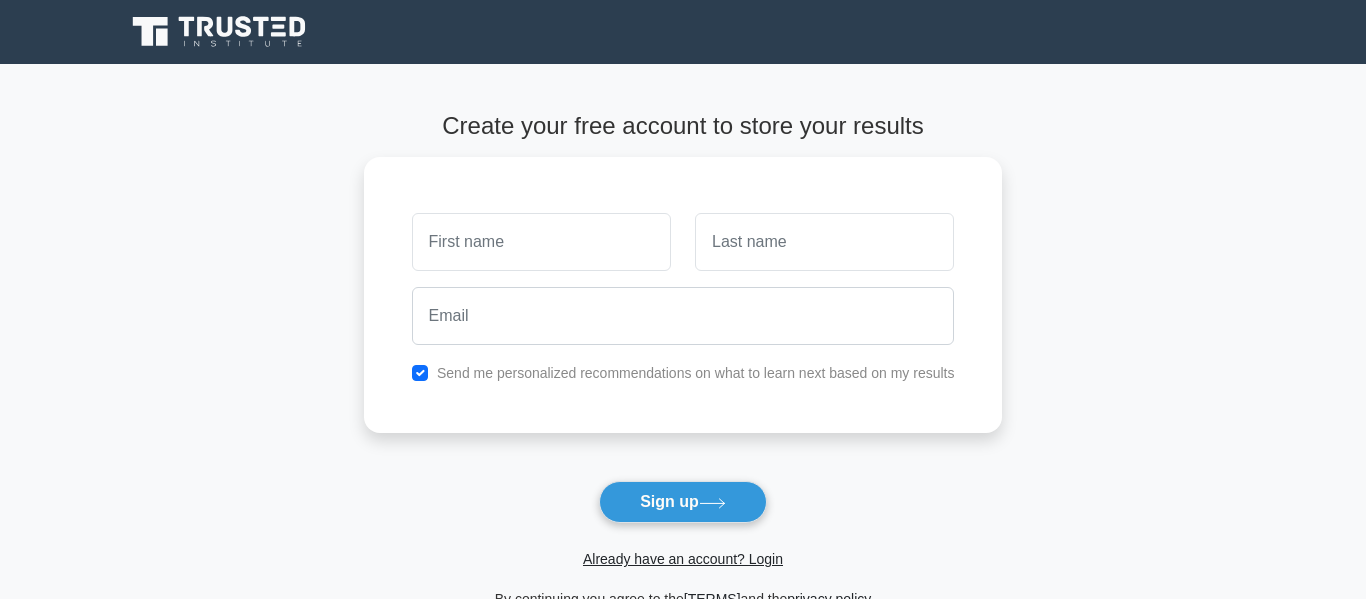 scroll, scrollTop: 0, scrollLeft: 0, axis: both 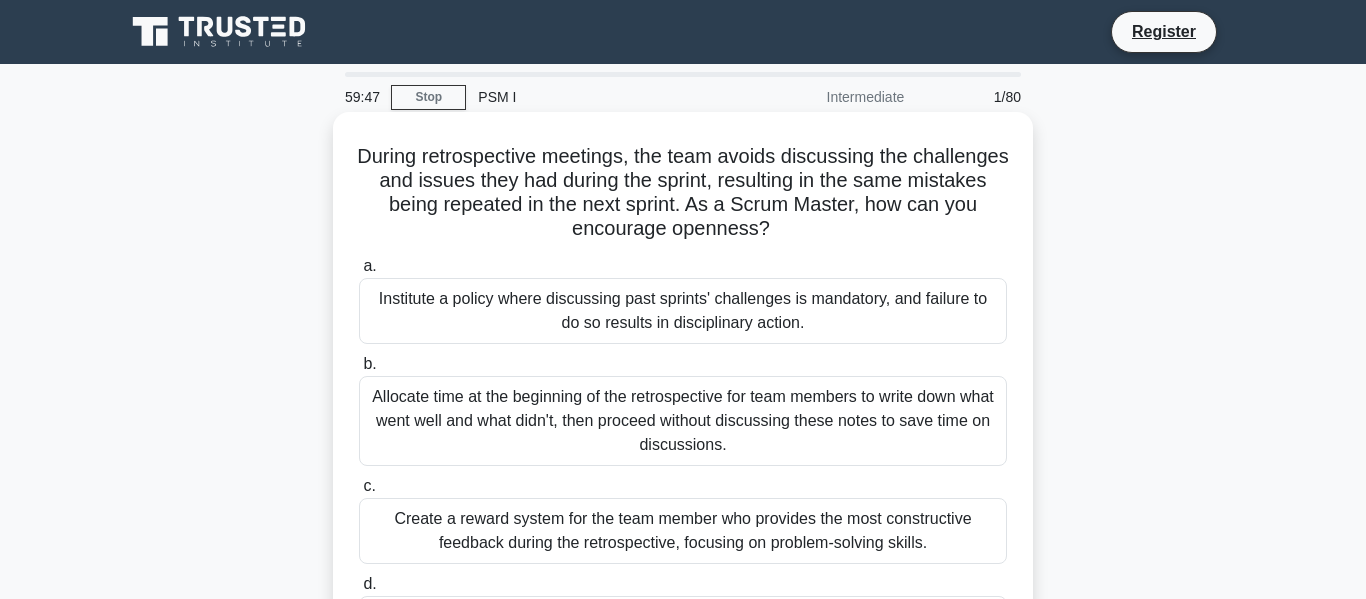 drag, startPoint x: 781, startPoint y: 231, endPoint x: 358, endPoint y: 162, distance: 428.59073 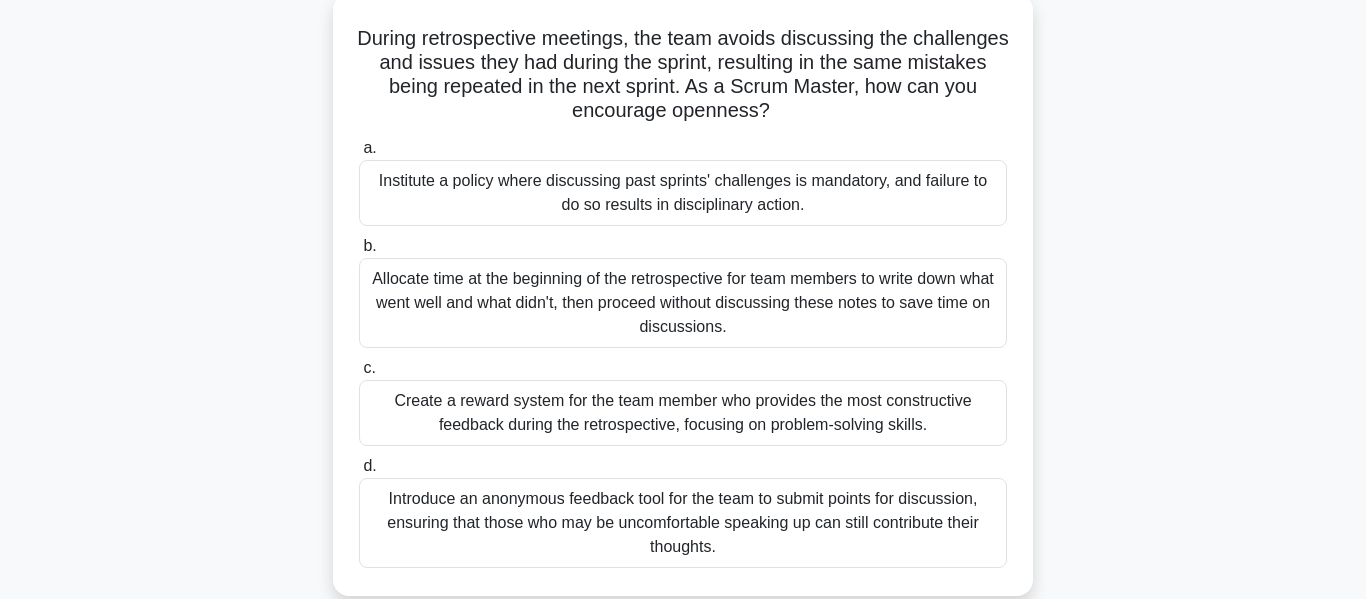 scroll, scrollTop: 0, scrollLeft: 0, axis: both 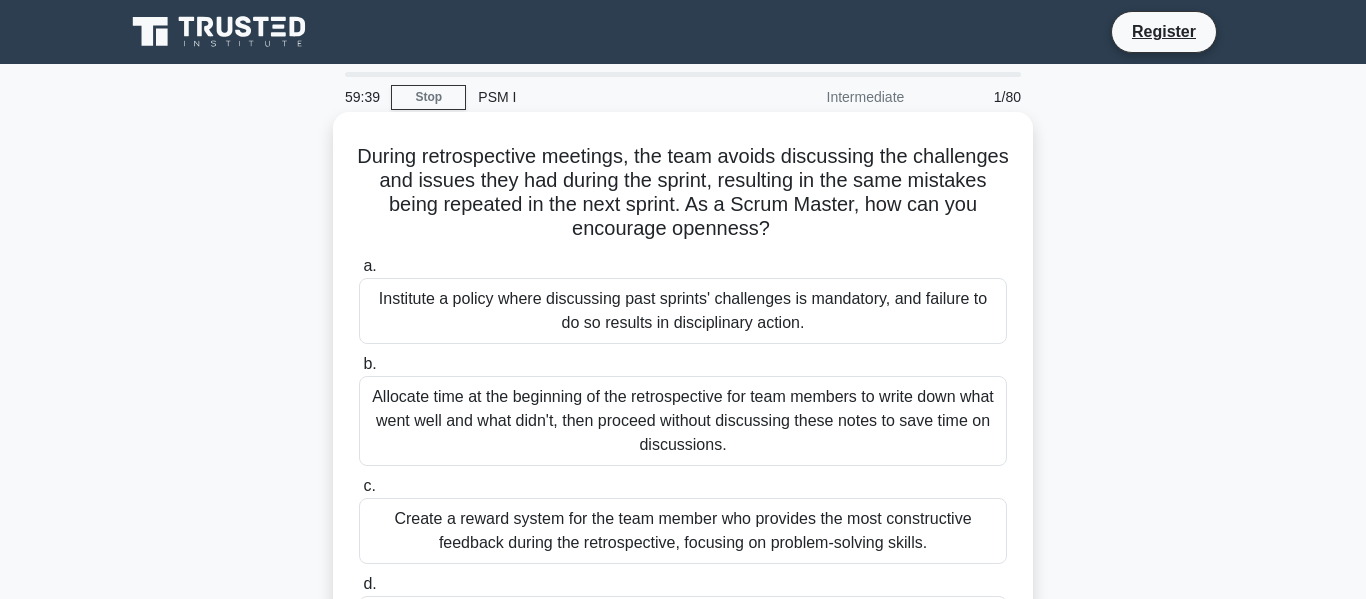 click on "Institute a policy where discussing past sprints' challenges is mandatory, and failure to do so results in disciplinary action." at bounding box center (683, 311) 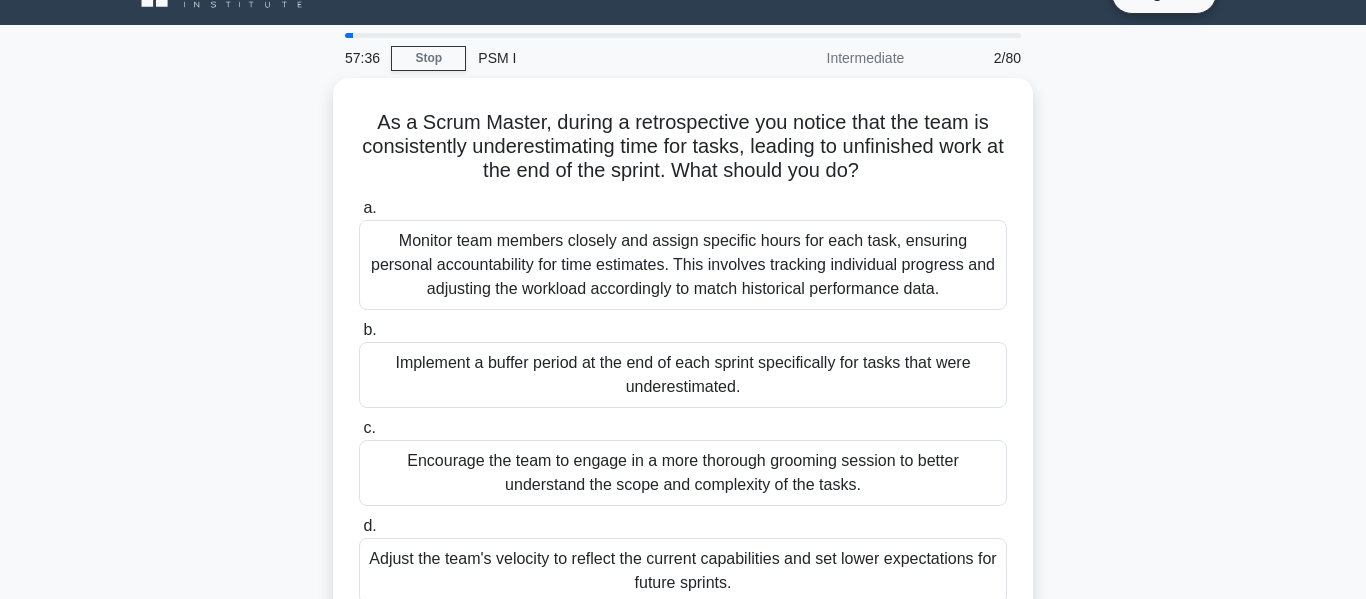 scroll, scrollTop: 40, scrollLeft: 0, axis: vertical 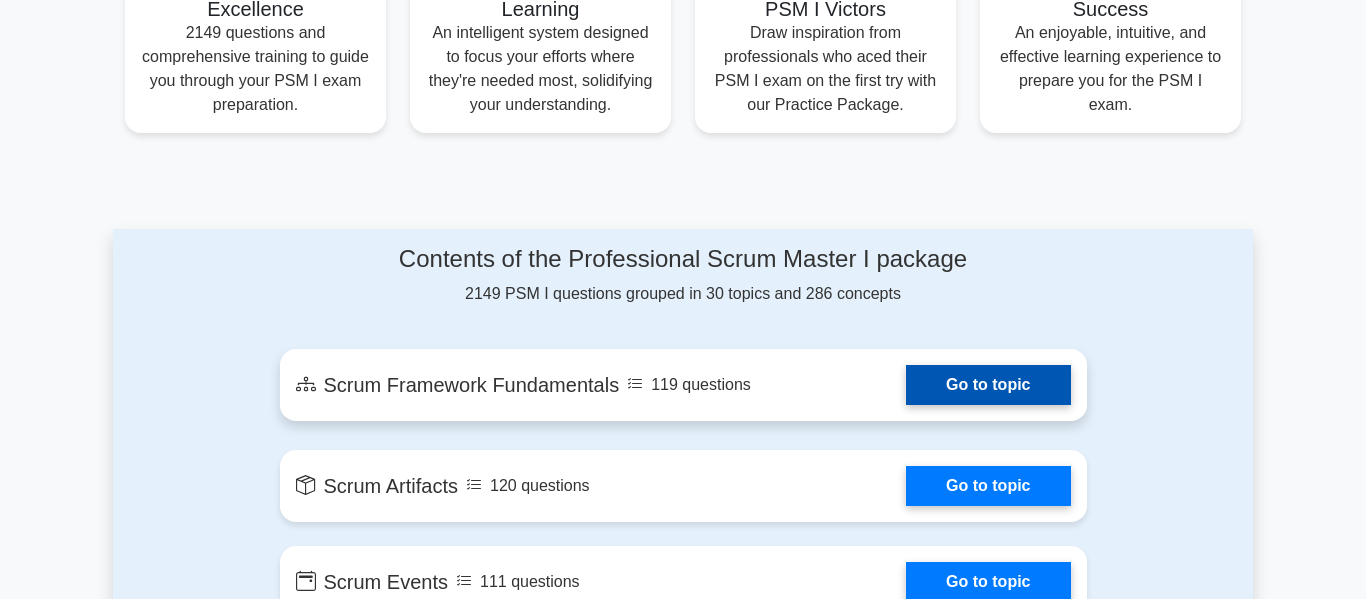 click on "Go to topic" at bounding box center [988, 385] 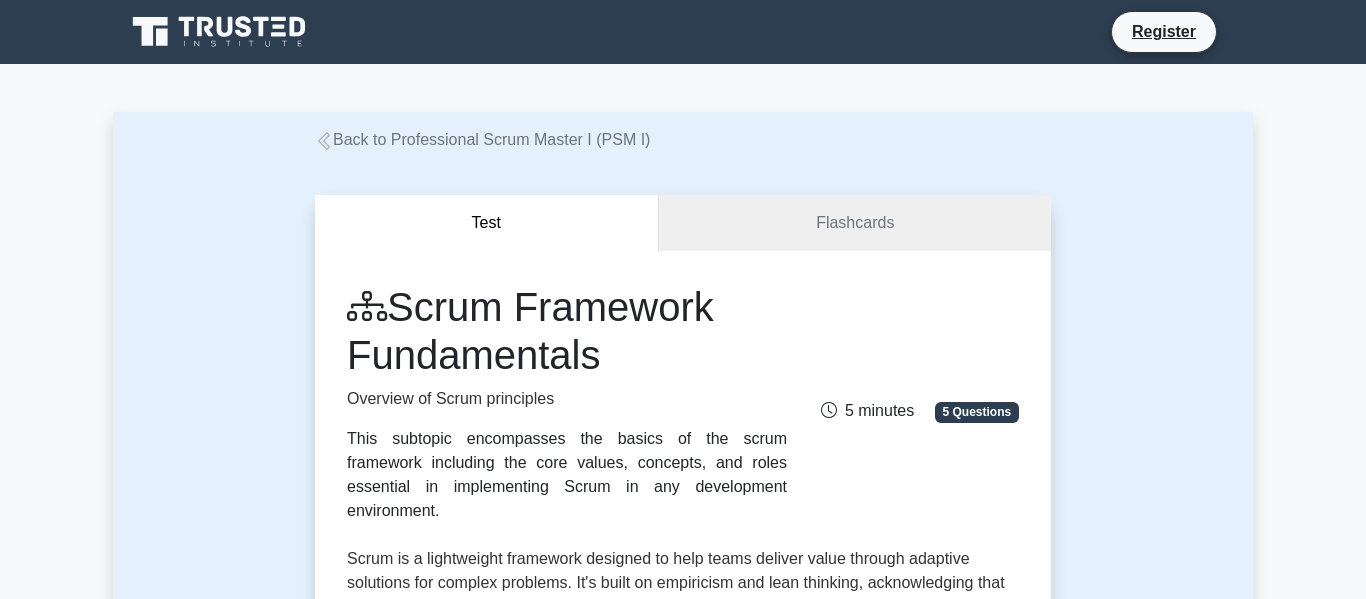scroll, scrollTop: 0, scrollLeft: 0, axis: both 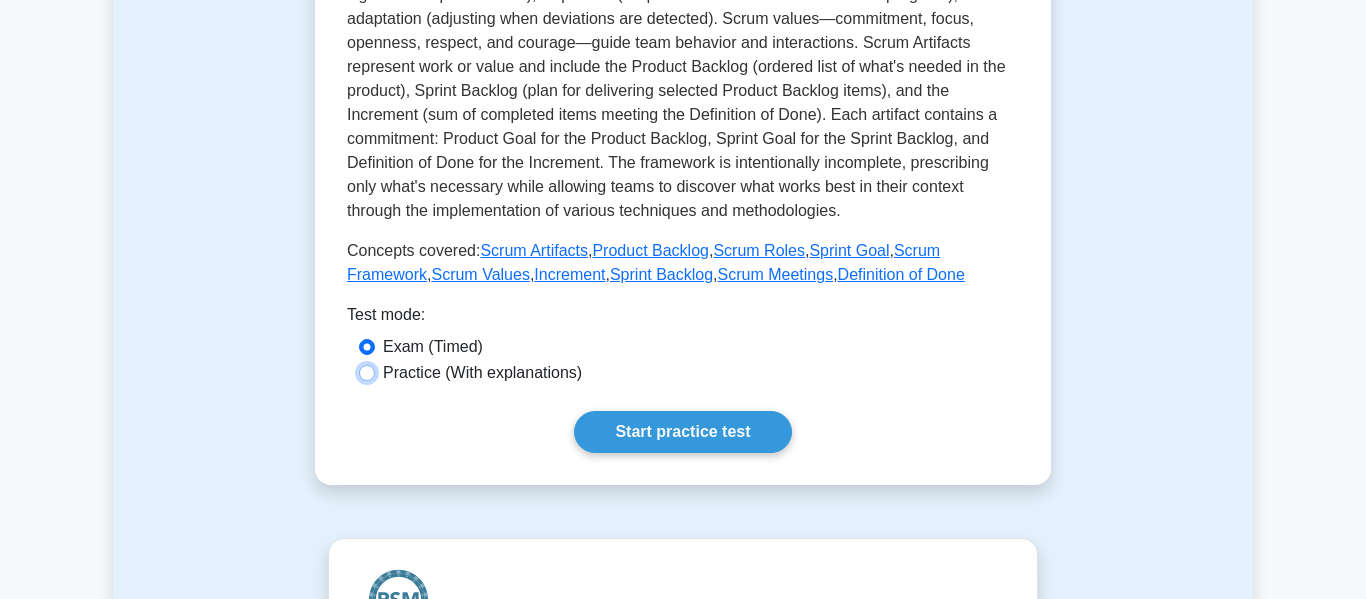 click on "Practice (With explanations)" at bounding box center (367, 373) 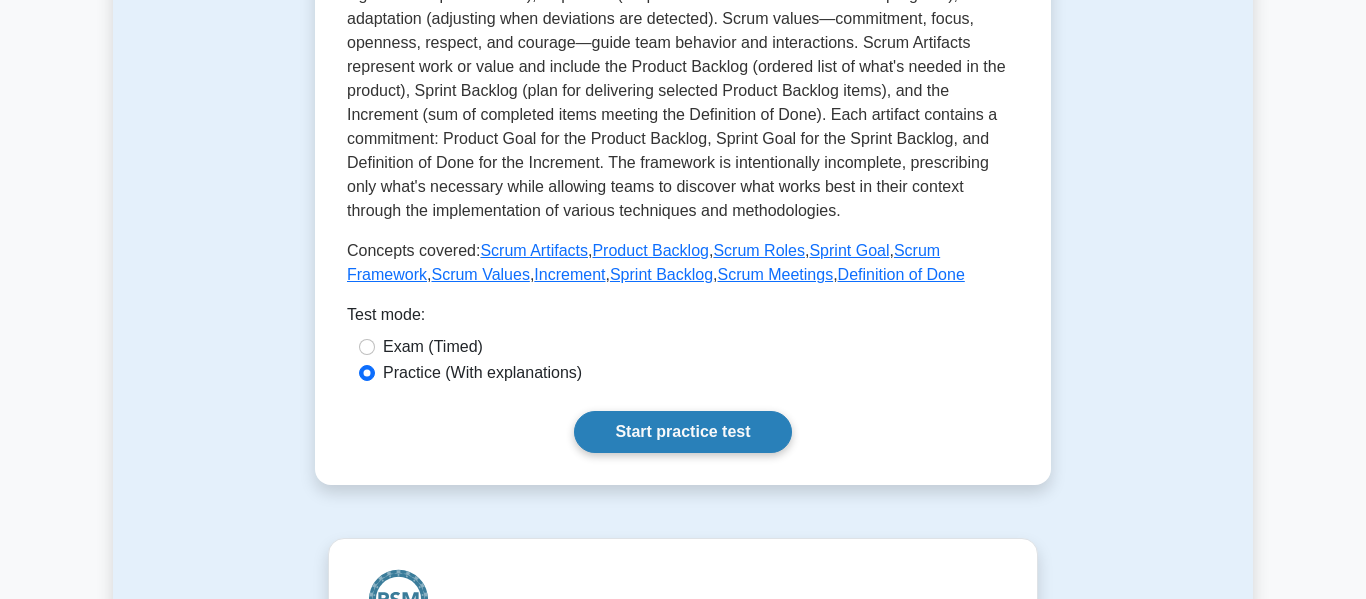 click on "Start practice test" at bounding box center [682, 432] 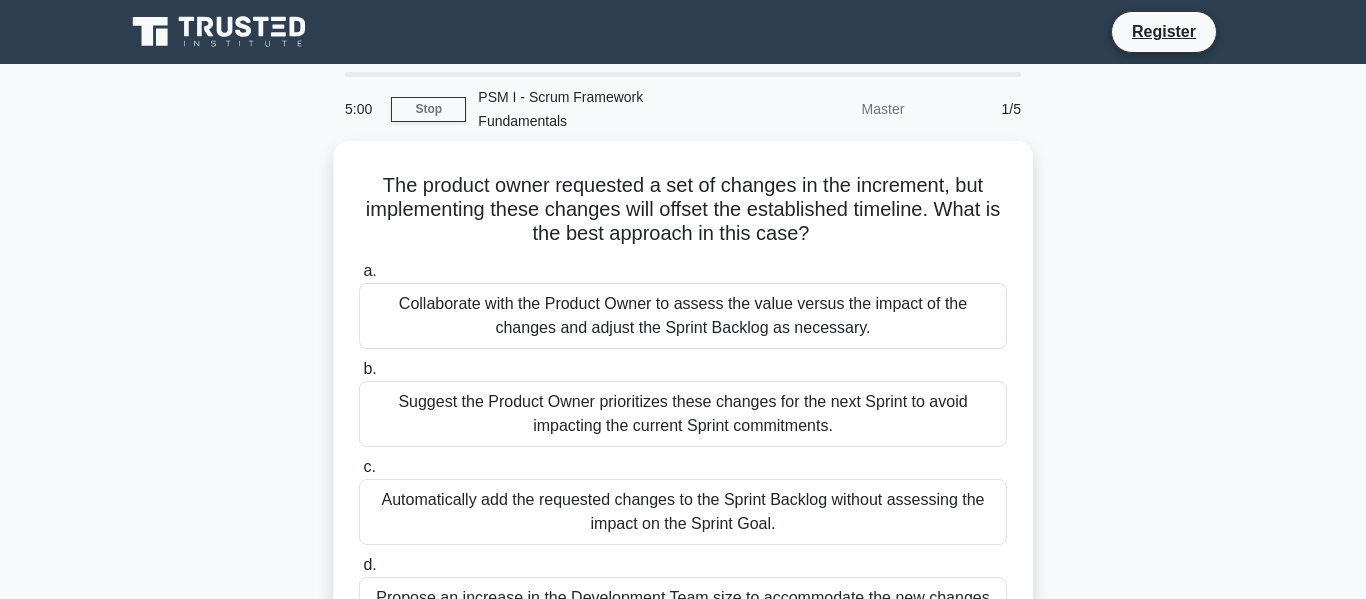 scroll, scrollTop: 0, scrollLeft: 0, axis: both 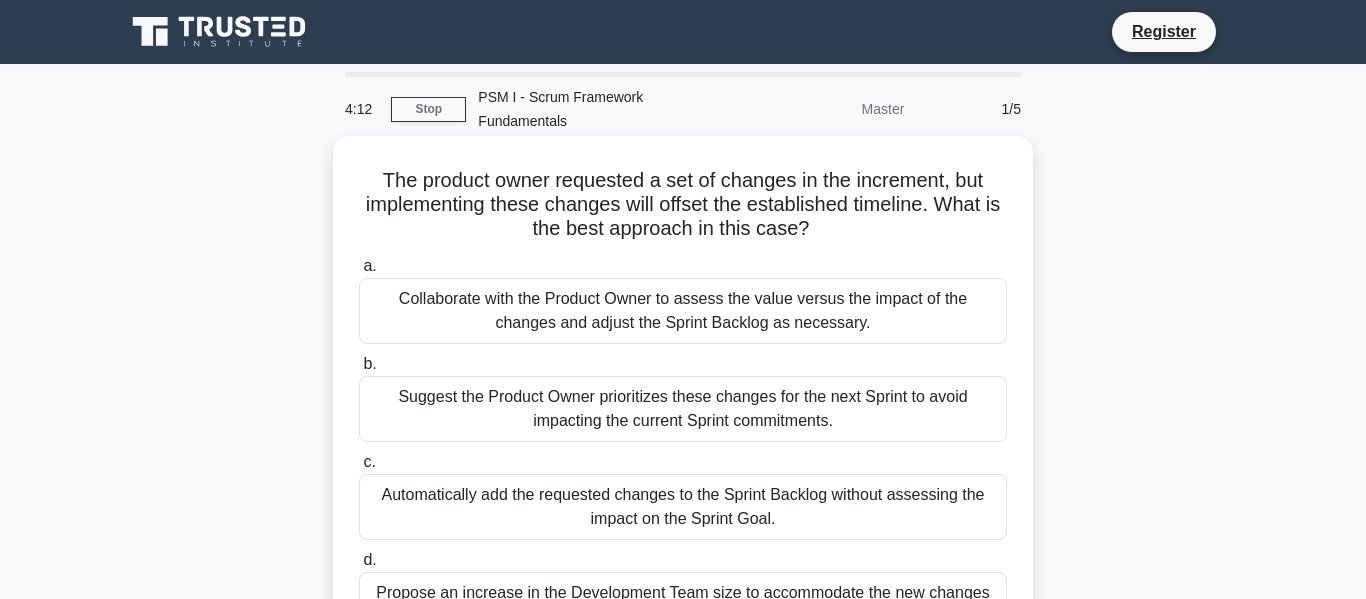 click on "Collaborate with the Product Owner to assess the value versus the impact of the changes and adjust the Sprint Backlog as necessary." at bounding box center [683, 311] 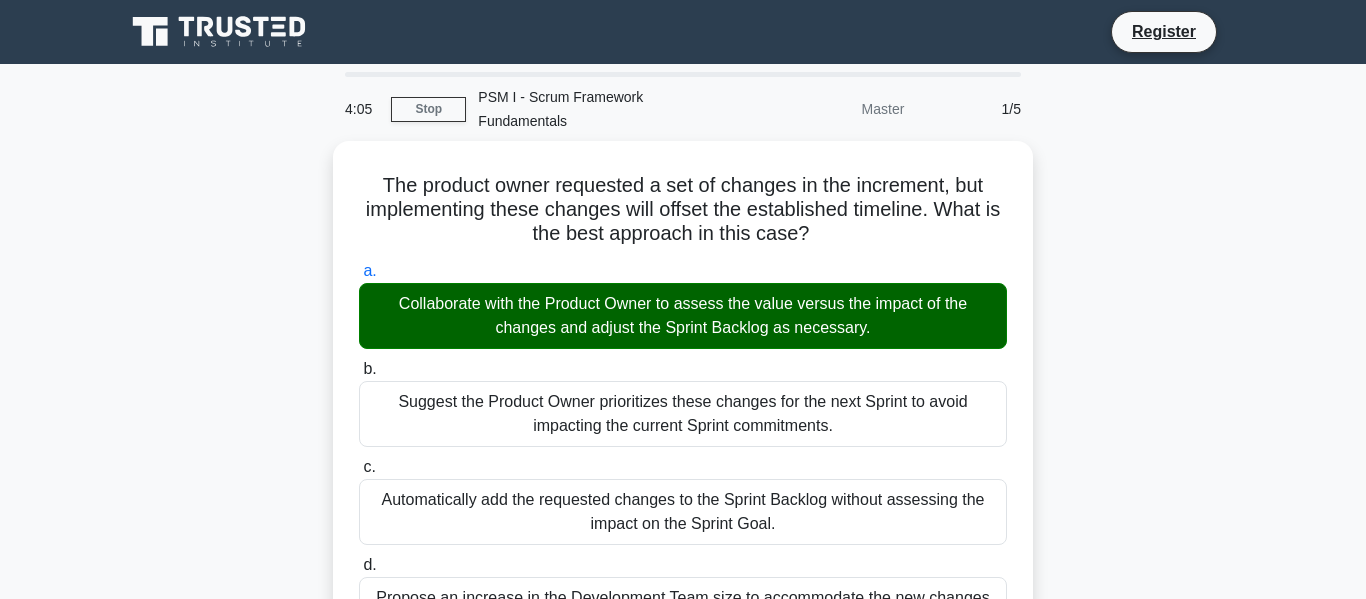 click on "The product owner requested a set of changes in the increment, but implementing these changes will offset the established timeline. What is the best approach in this case? .spinner_0XTQ{transform-origin:center;animation:spinner_y6GP .75s linear infinite}@keyframes spinner_y6GP{100%{transform:rotate(360deg)}} a. b." at bounding box center (683, 658) 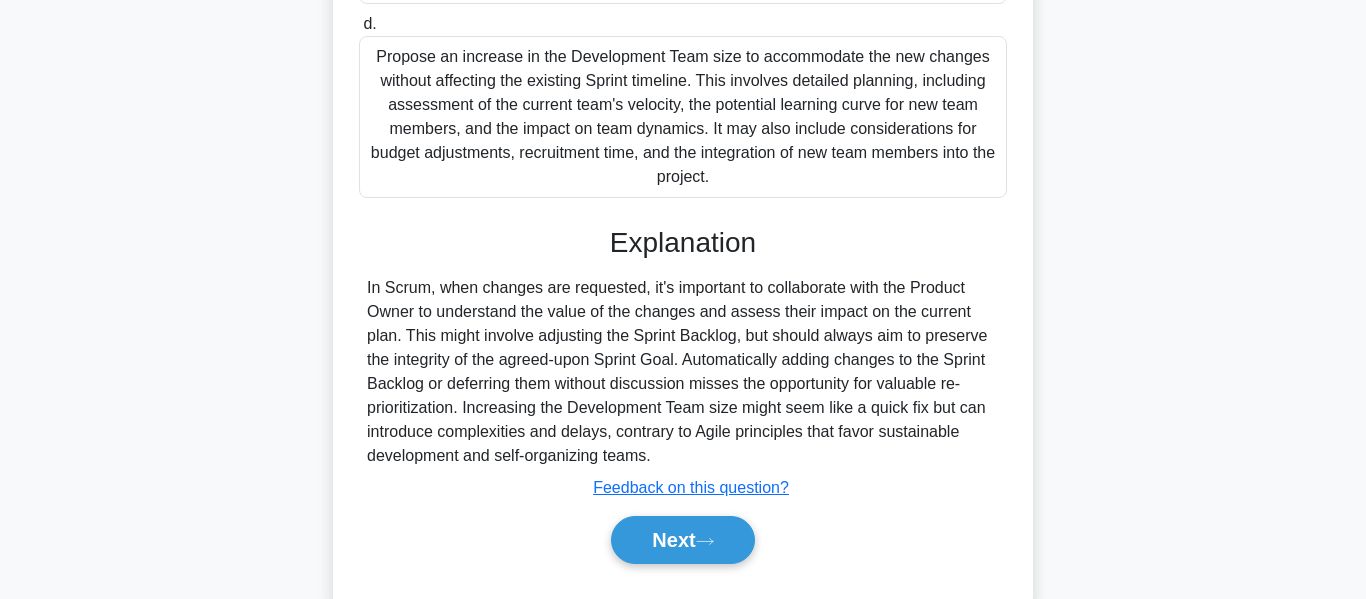scroll, scrollTop: 587, scrollLeft: 0, axis: vertical 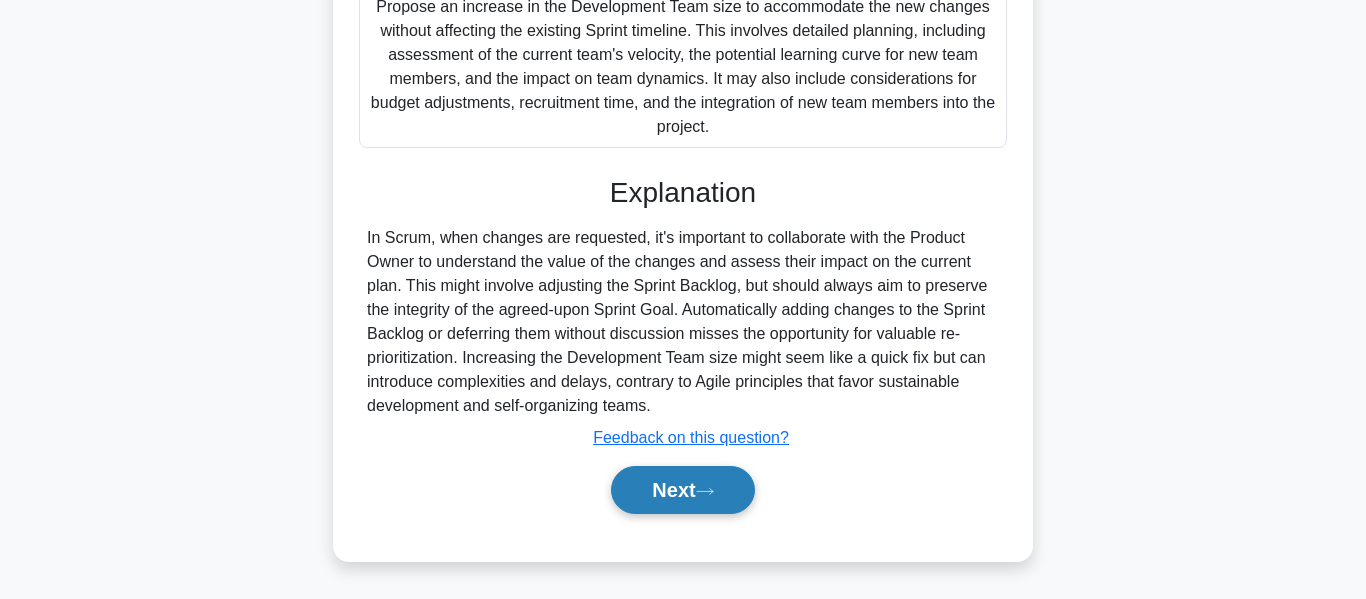 click on "Next" at bounding box center (682, 490) 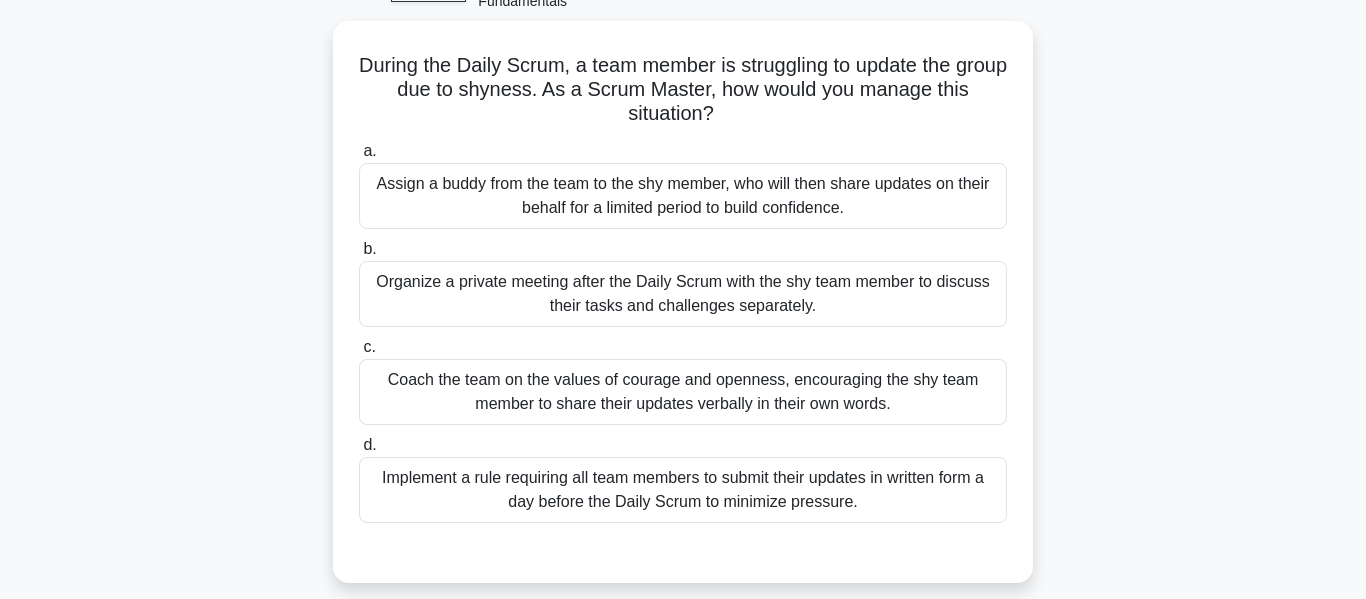 scroll, scrollTop: 160, scrollLeft: 0, axis: vertical 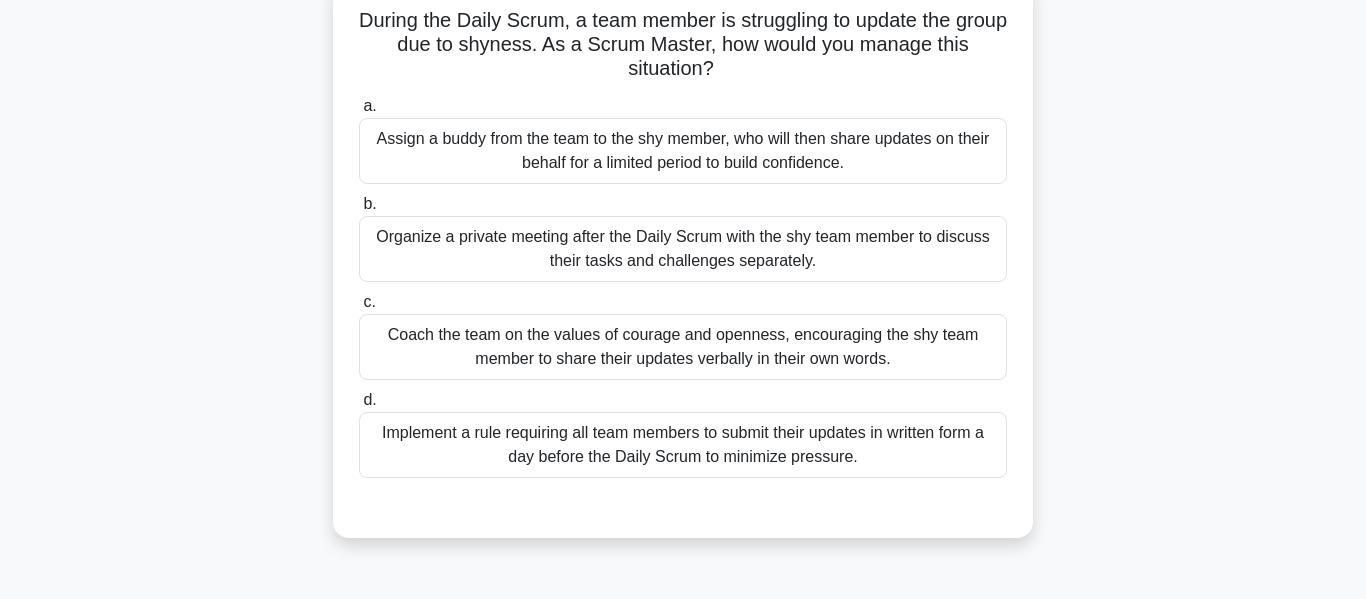 click on "Organize a private meeting after the Daily Scrum with the shy team member to discuss their tasks and challenges separately." at bounding box center [683, 249] 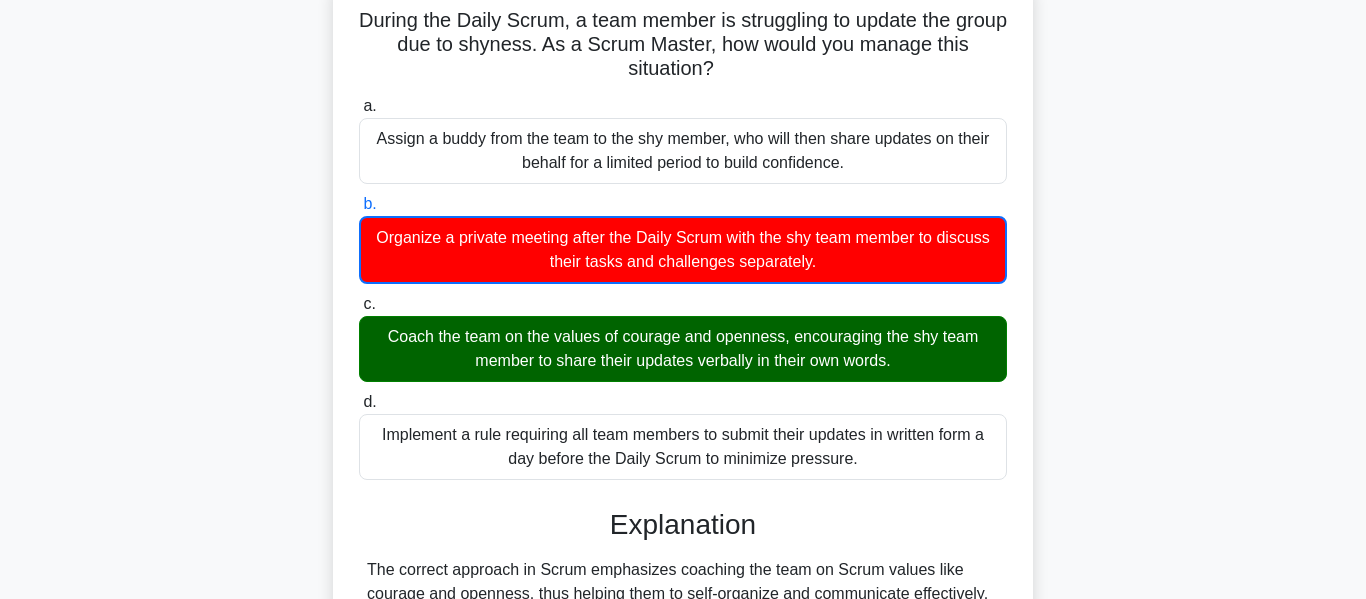 click on "c. Coach the team on the values of courage and openness, encouraging the shy team member to share their updates verbally in their own words." at bounding box center (359, 304) 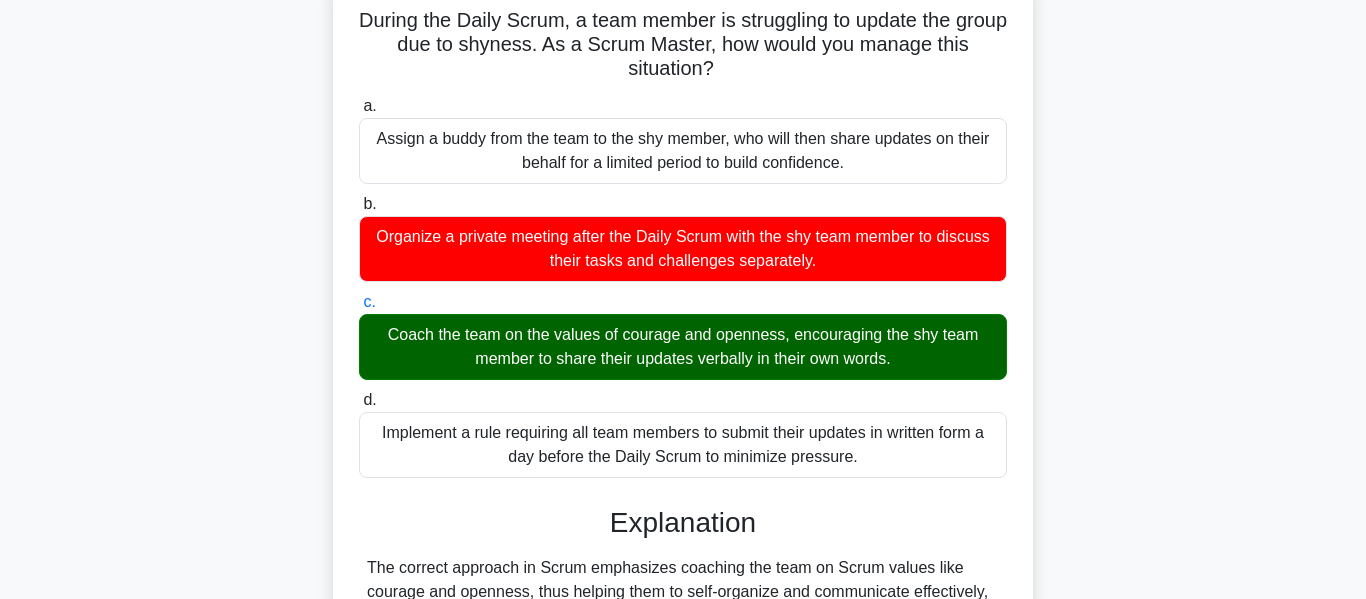click on "d.
Implement a rule requiring all team members to submit their updates in written form a day before the Daily Scrum to minimize pressure." at bounding box center [359, 400] 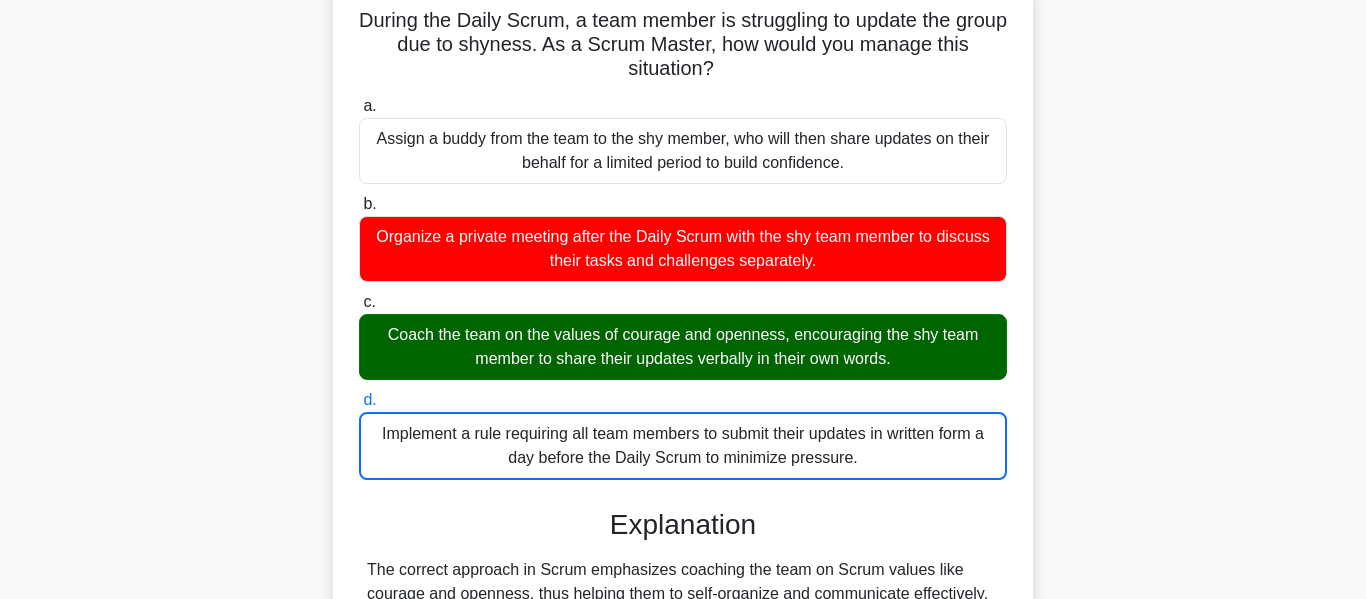 click on "a. Assign a buddy from the team to the shy member, who will then share updates on their behalf for a limited period to build confidence." at bounding box center (359, 106) 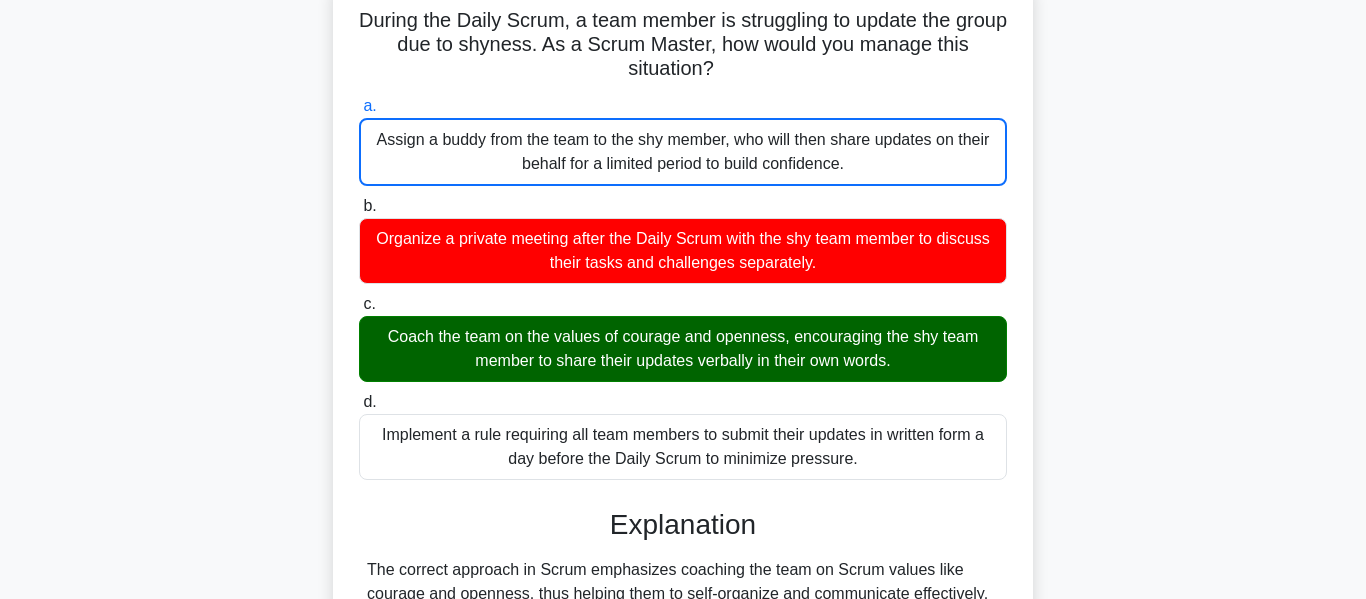 click on "b.
Organize a private meeting after the Daily Scrum with the shy team member to discuss their tasks and challenges separately." at bounding box center [359, 206] 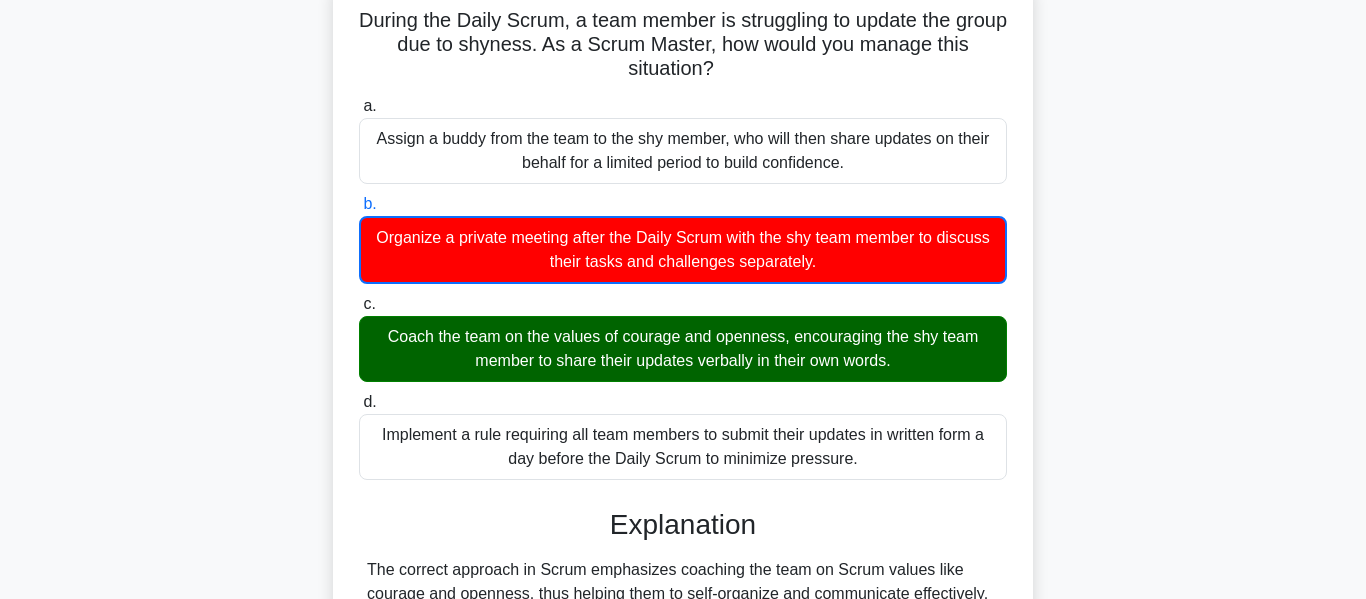 click on "c. Coach the team on the values of courage and openness, encouraging the shy team member to share their updates verbally in their own words." at bounding box center [359, 304] 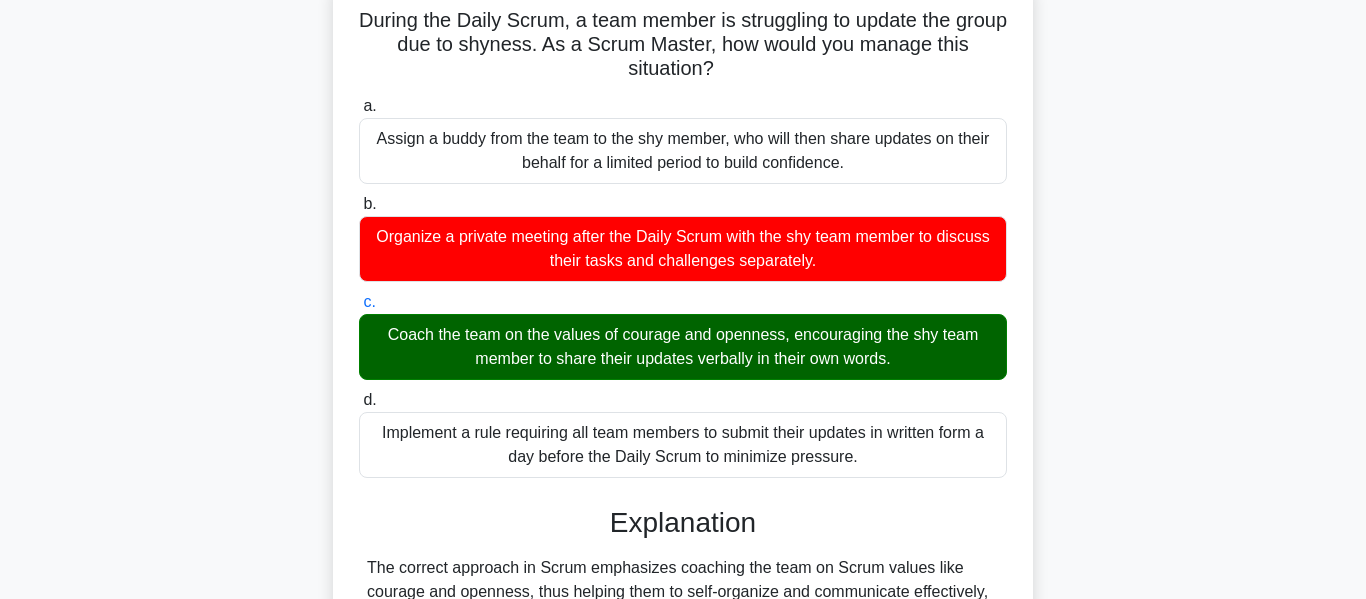 click on "d.
Implement a rule requiring all team members to submit their updates in written form a day before the Daily Scrum to minimize pressure." at bounding box center (359, 400) 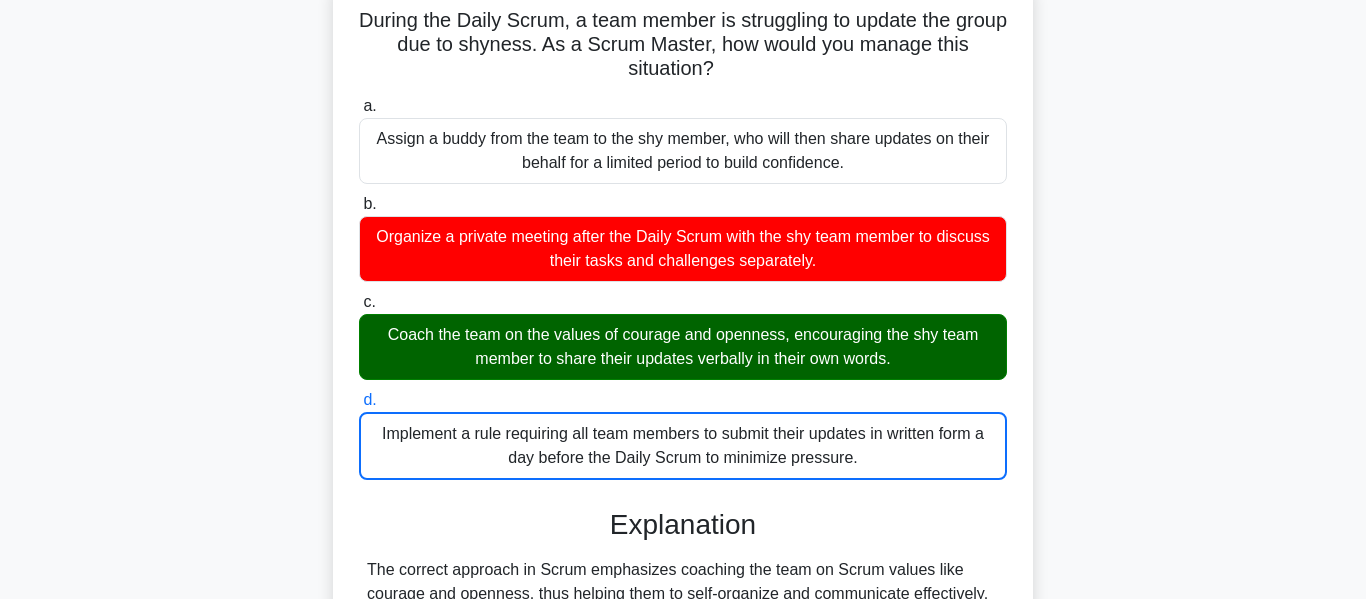 click on "a. Assign a buddy from the team to the shy member, who will then share updates on their behalf for a limited period to build confidence." at bounding box center [359, 106] 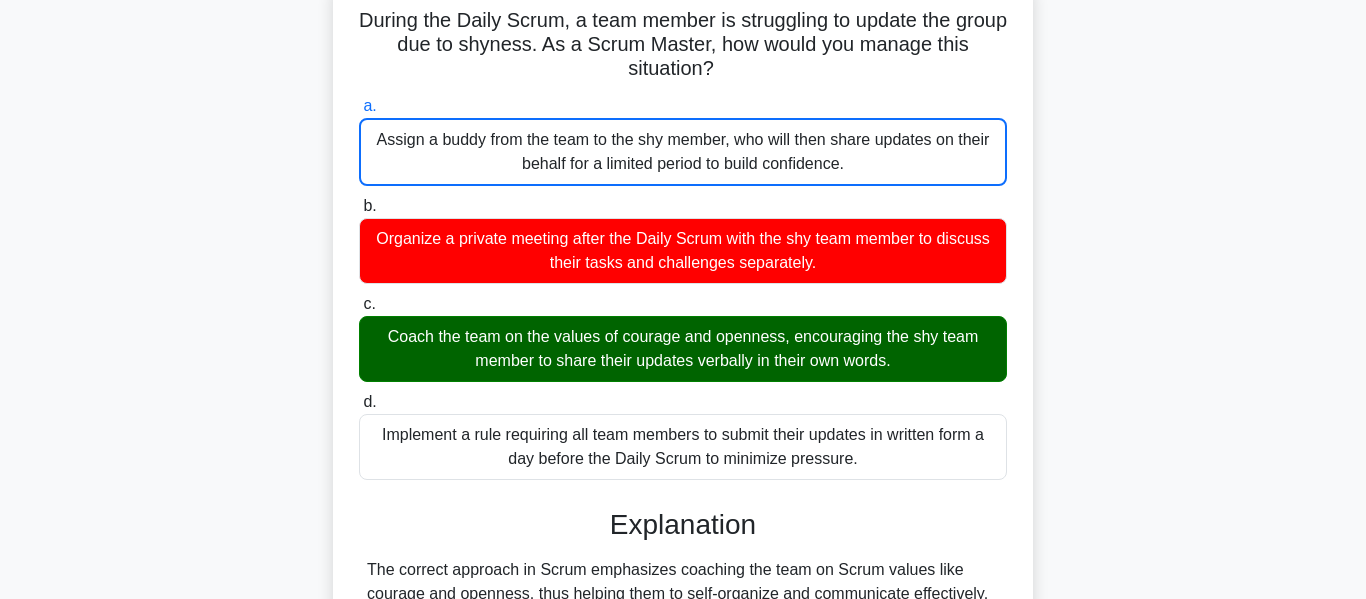 click on "b.
Organize a private meeting after the Daily Scrum with the shy team member to discuss their tasks and challenges separately." at bounding box center (359, 206) 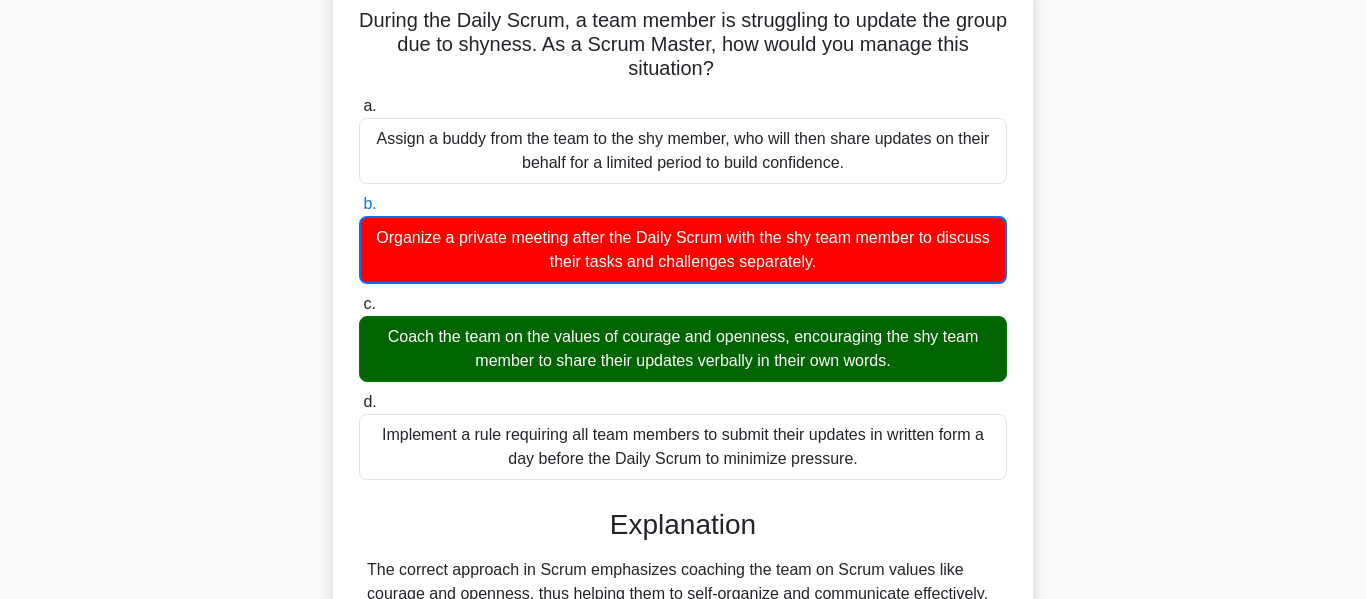click on "c. Coach the team on the values of courage and openness, encouraging the shy team member to share their updates verbally in their own words." at bounding box center [359, 304] 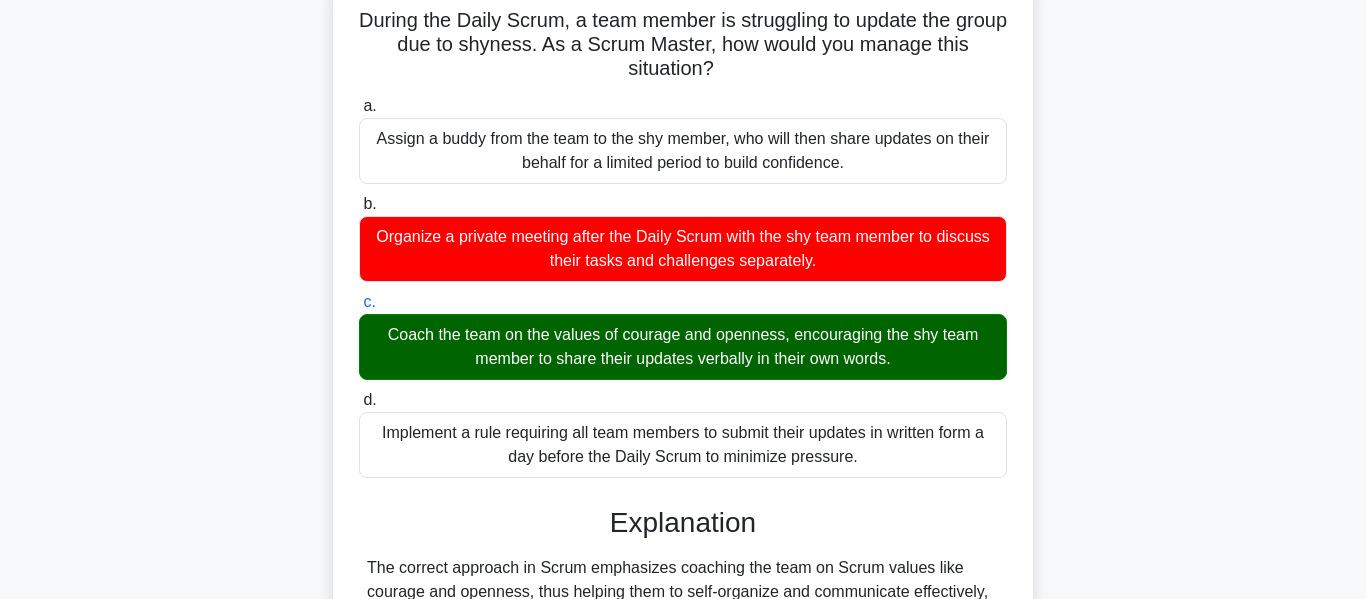 click on "a.
Assign a buddy from the team to the shy member, who will then share updates on their behalf for a limited period to build confidence.
b.
c." at bounding box center (683, 467) 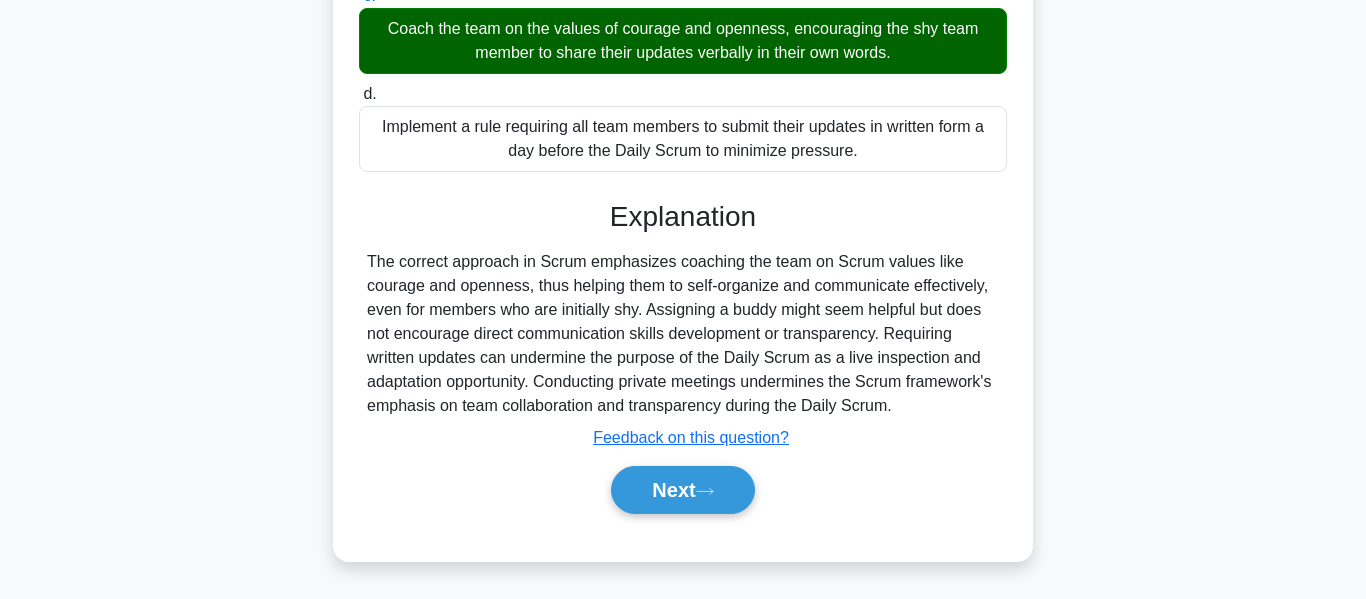 scroll, scrollTop: 481, scrollLeft: 0, axis: vertical 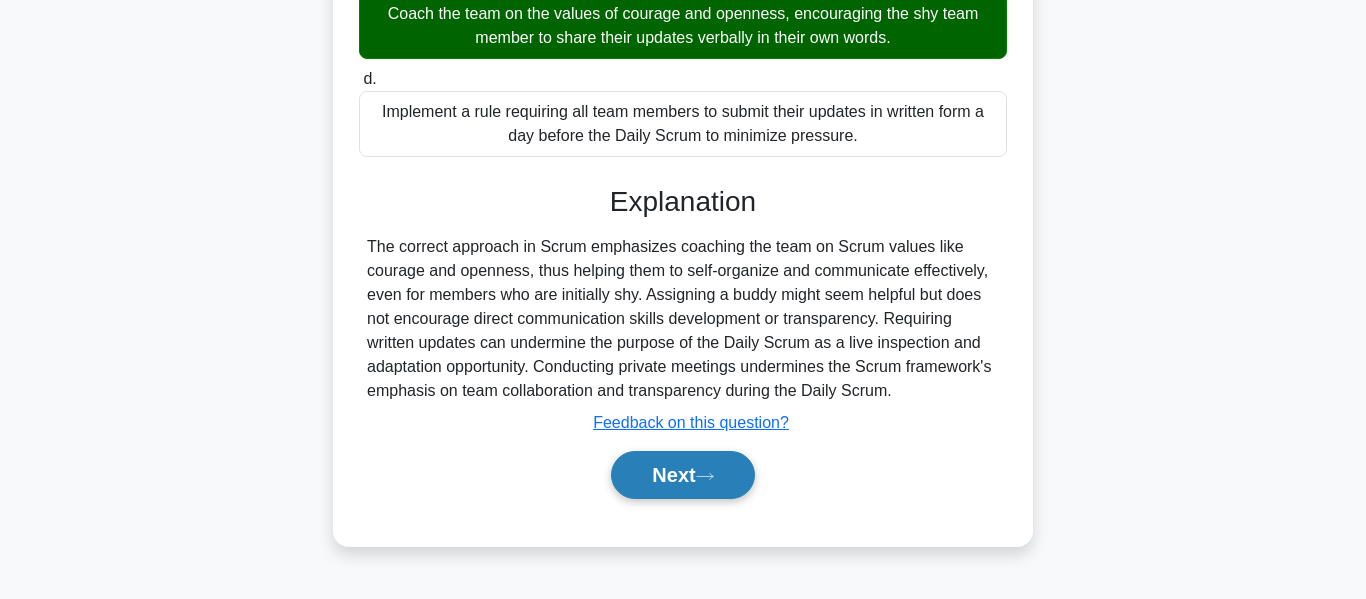 click on "Next" at bounding box center (682, 475) 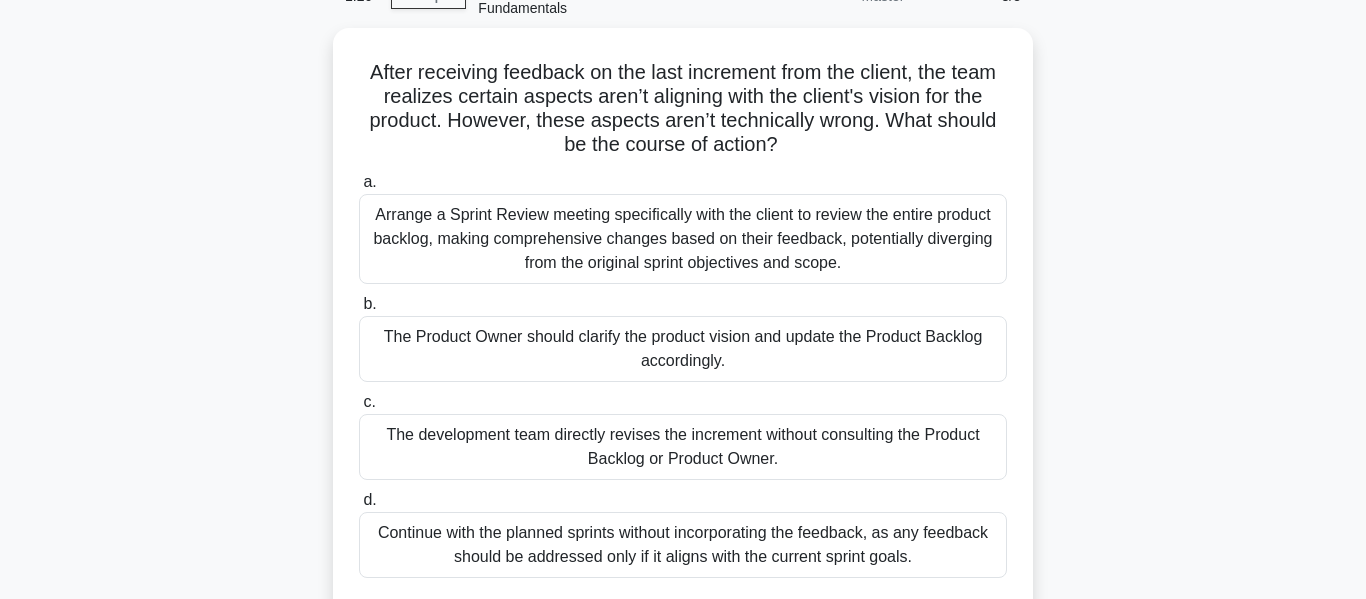 scroll, scrollTop: 80, scrollLeft: 0, axis: vertical 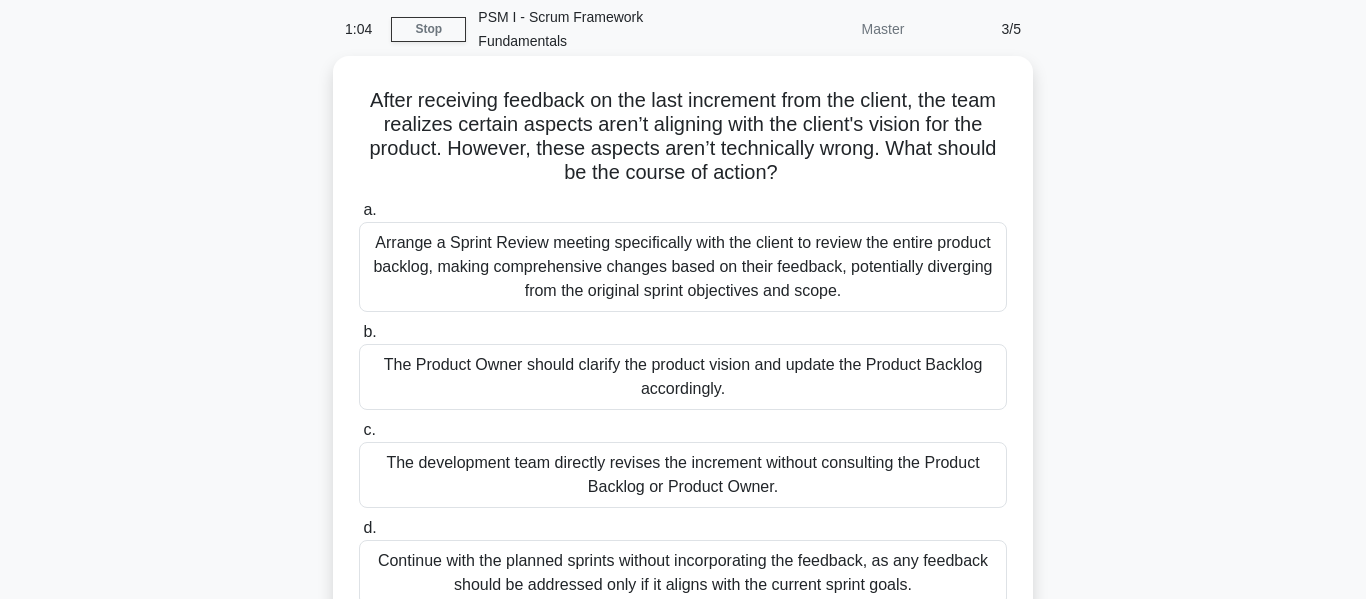 click on "The Product Owner should clarify the product vision and update the Product Backlog accordingly." at bounding box center (683, 377) 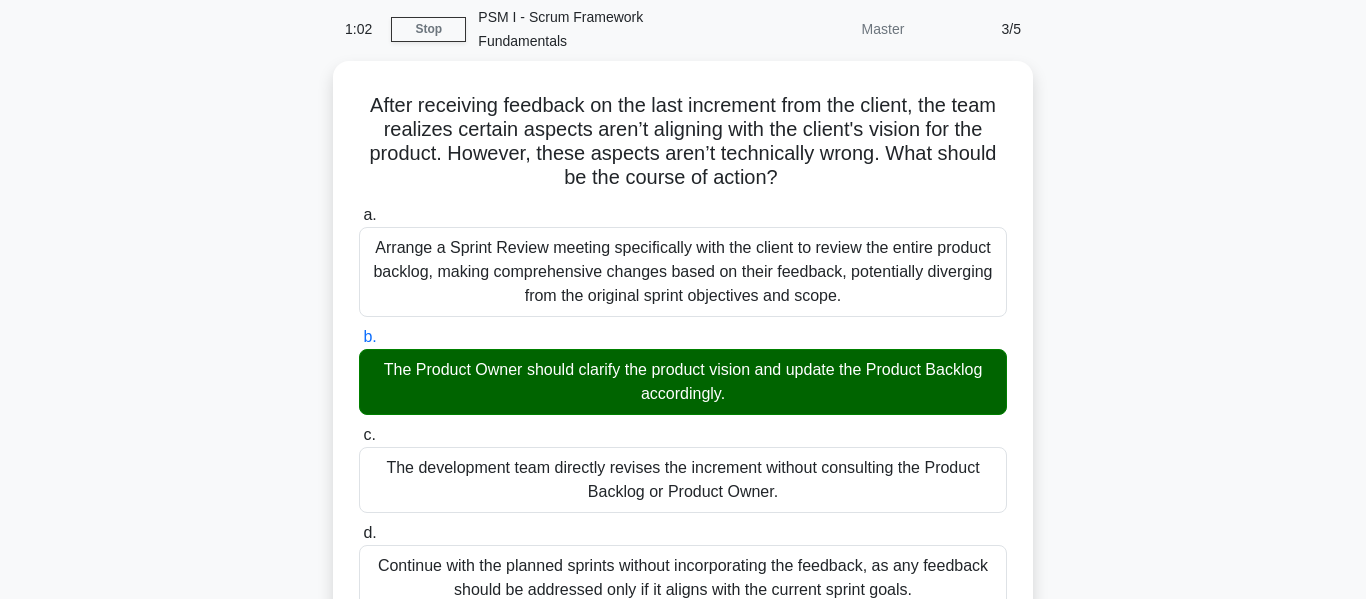 click on "After receiving feedback on the last increment from the client, the team realizes certain aspects aren’t aligning with the client's vision for the product. However, these aspects aren’t technically wrong. What should be the course of action?
.spinner_0XTQ{transform-origin:center;animation:spinner_y6GP .75s linear infinite}@keyframes spinner_y6GP{100%{transform:rotate(360deg)}}
a.
b. c. d." at bounding box center (683, 578) 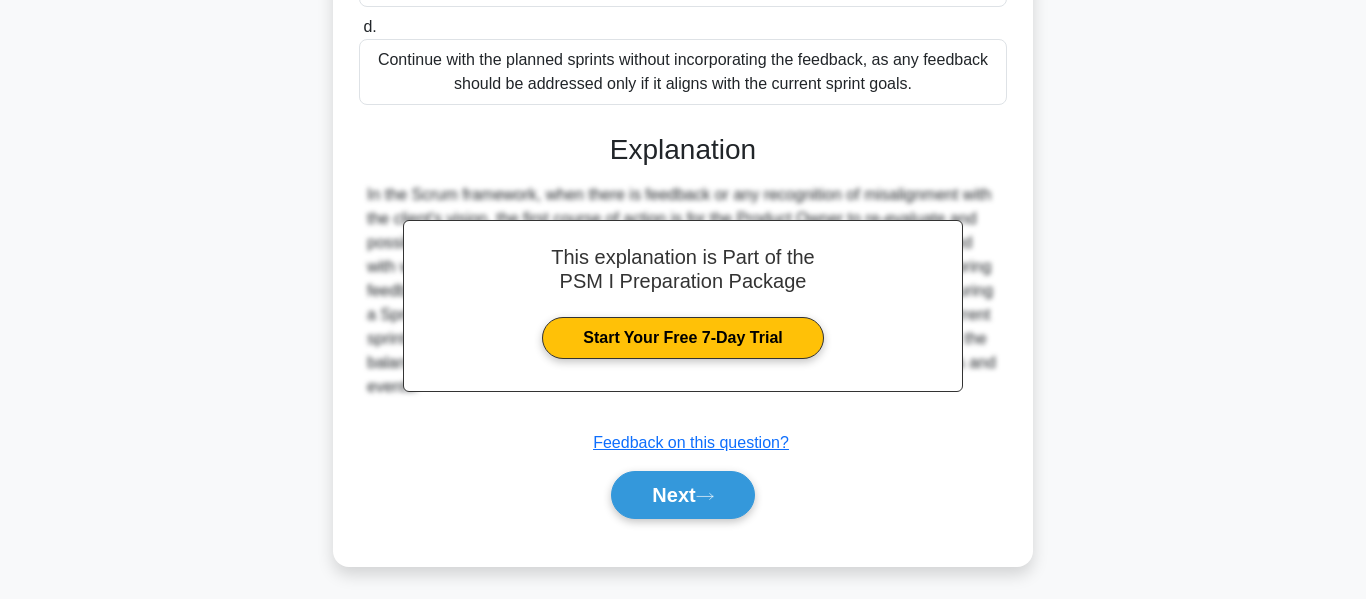 scroll, scrollTop: 587, scrollLeft: 0, axis: vertical 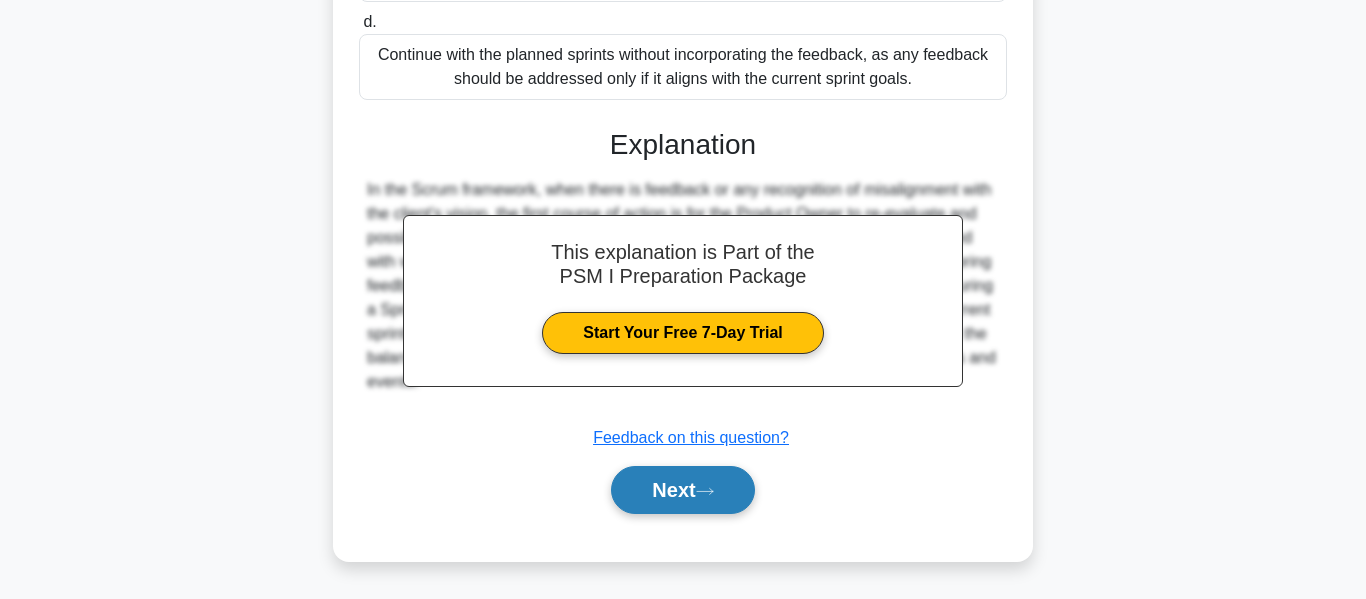 click on "Next" at bounding box center [682, 490] 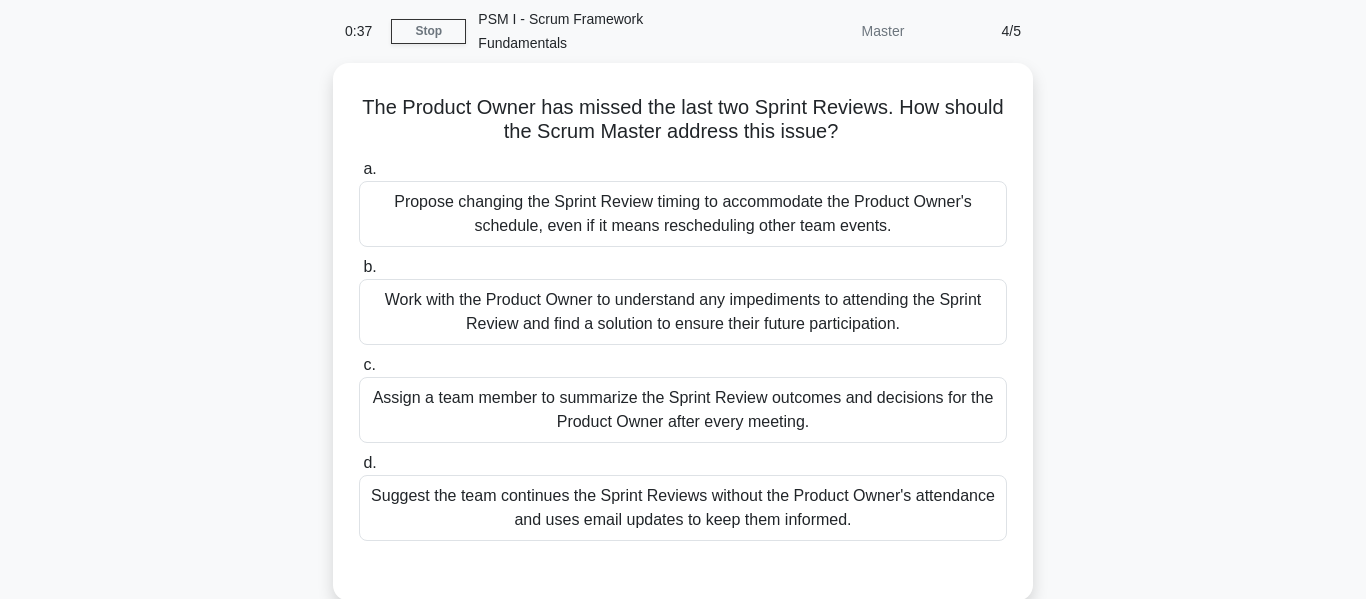 scroll, scrollTop: 80, scrollLeft: 0, axis: vertical 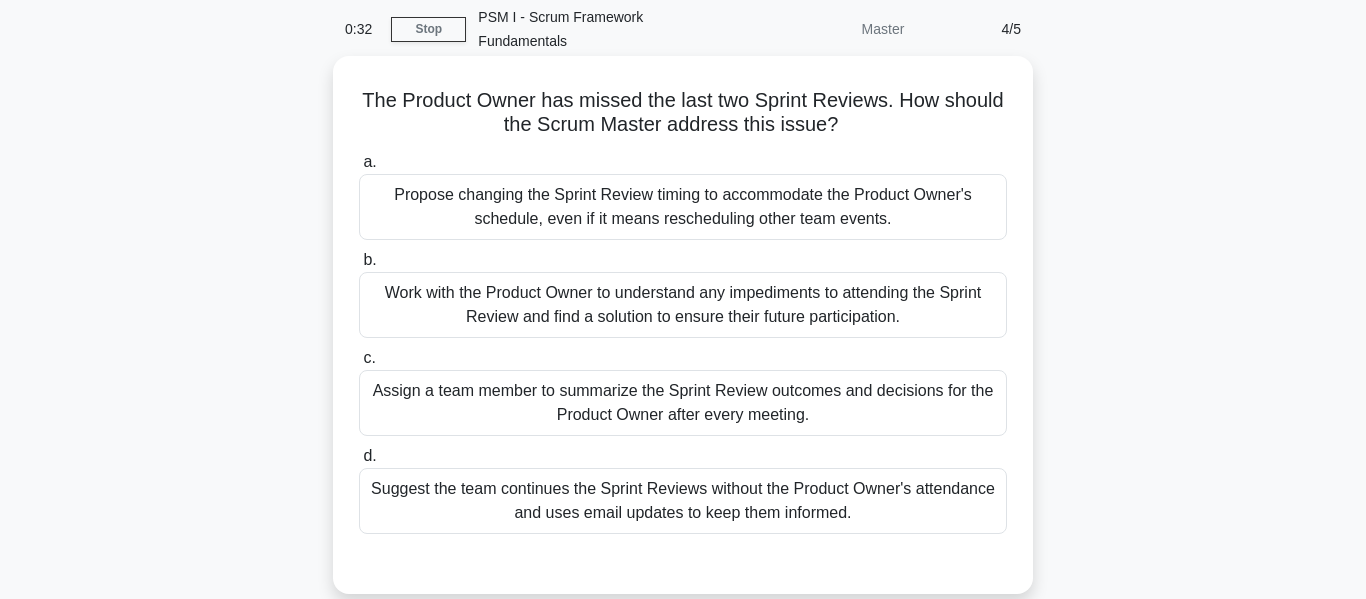 click on "Work with the Product Owner to understand any impediments to attending the Sprint Review and find a solution to ensure their future participation." at bounding box center (683, 305) 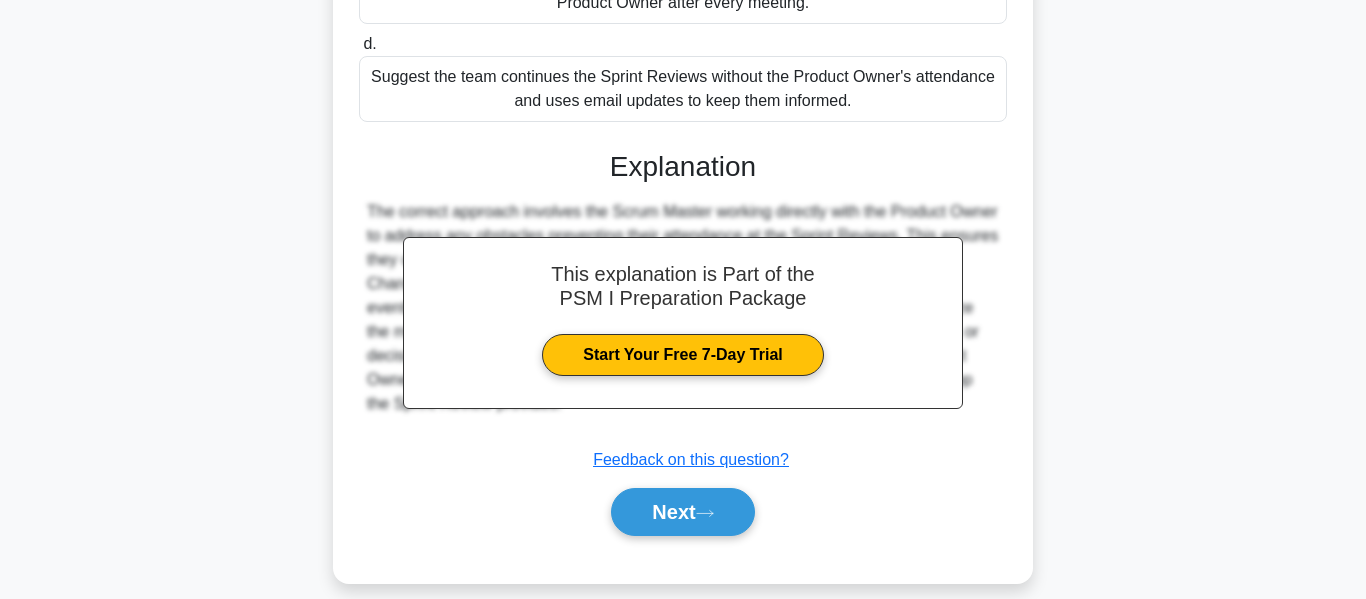 scroll, scrollTop: 515, scrollLeft: 0, axis: vertical 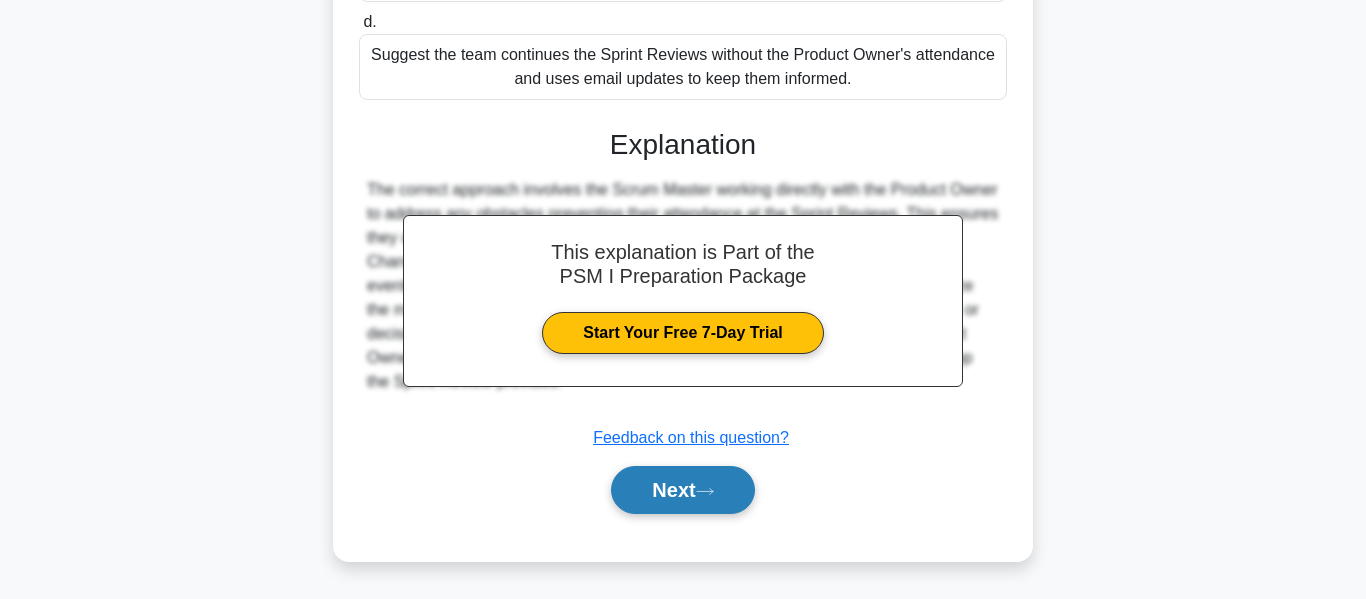 click on "Next" at bounding box center [682, 490] 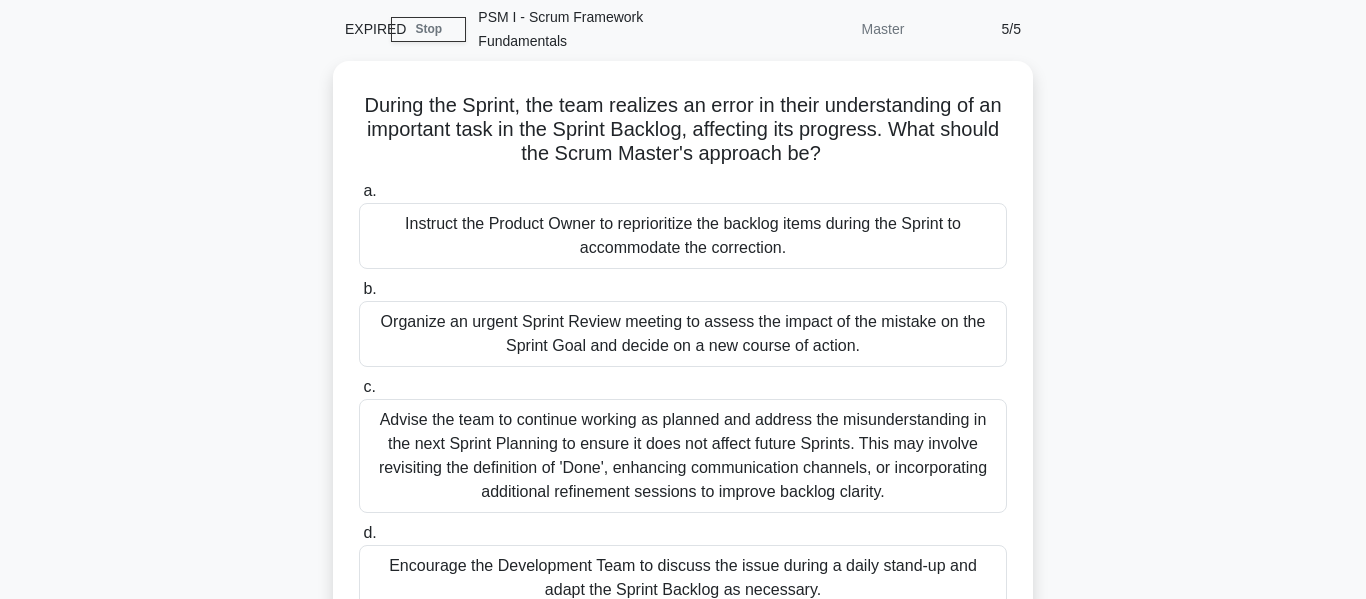 scroll, scrollTop: 42, scrollLeft: 0, axis: vertical 